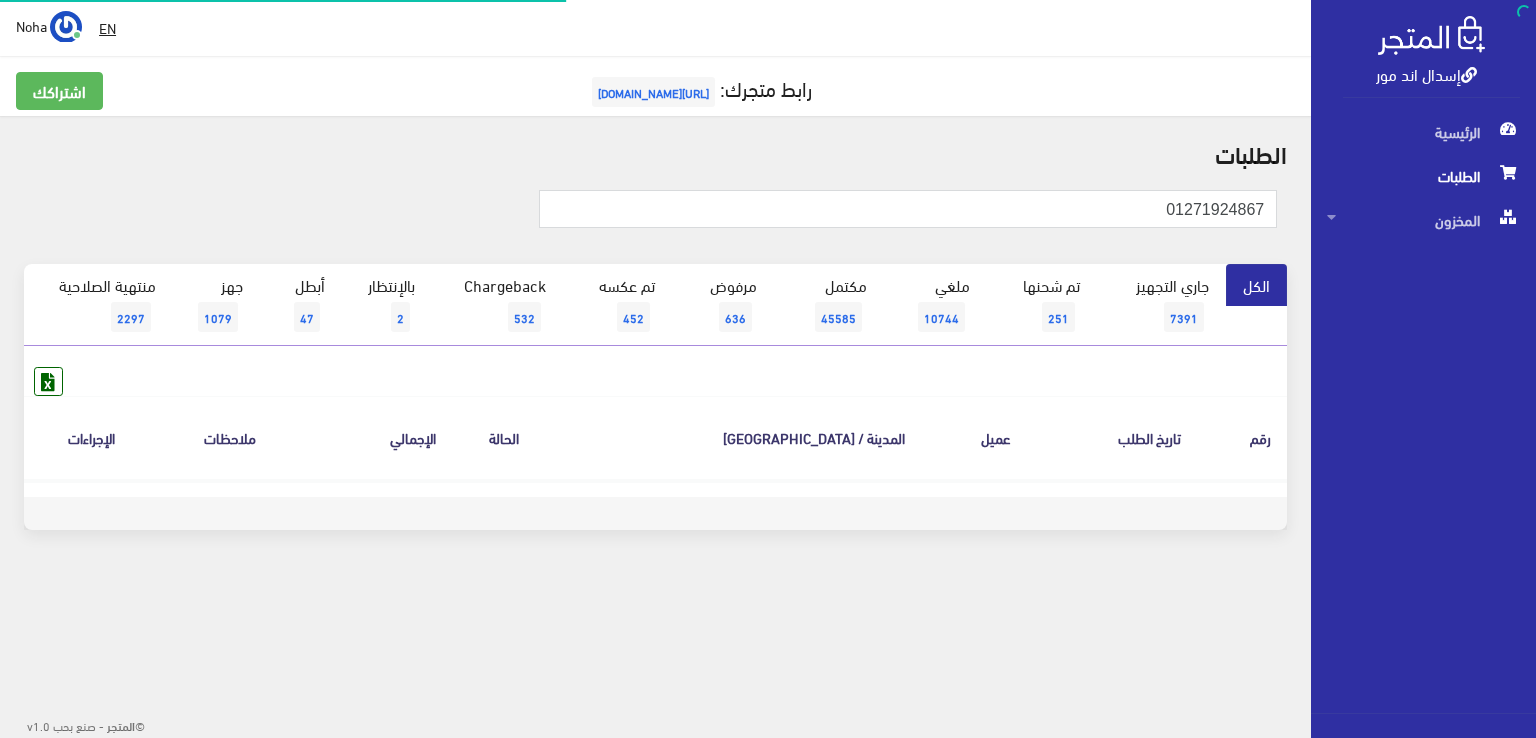 scroll, scrollTop: 0, scrollLeft: 0, axis: both 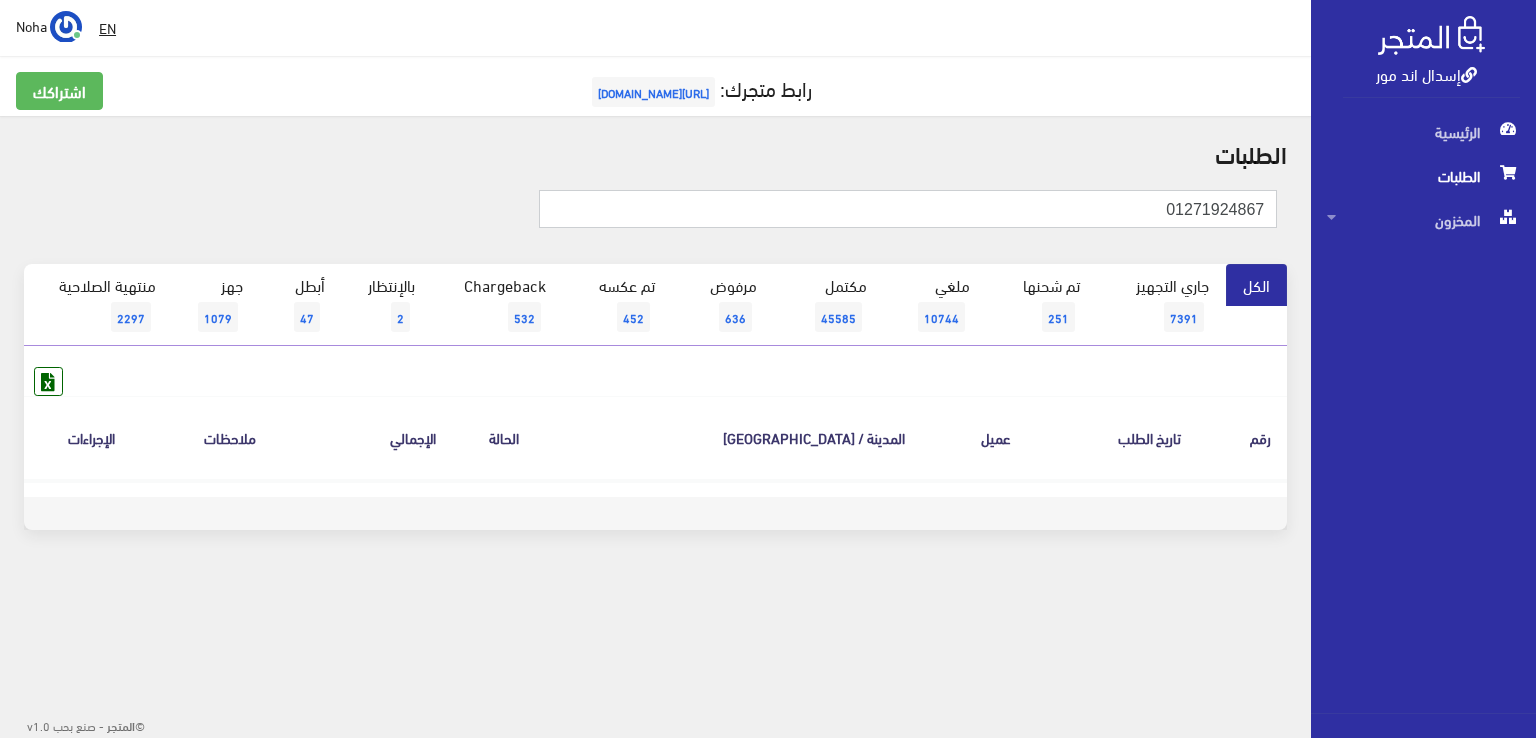 drag, startPoint x: 1152, startPoint y: 213, endPoint x: 1535, endPoint y: 776, distance: 680.9244 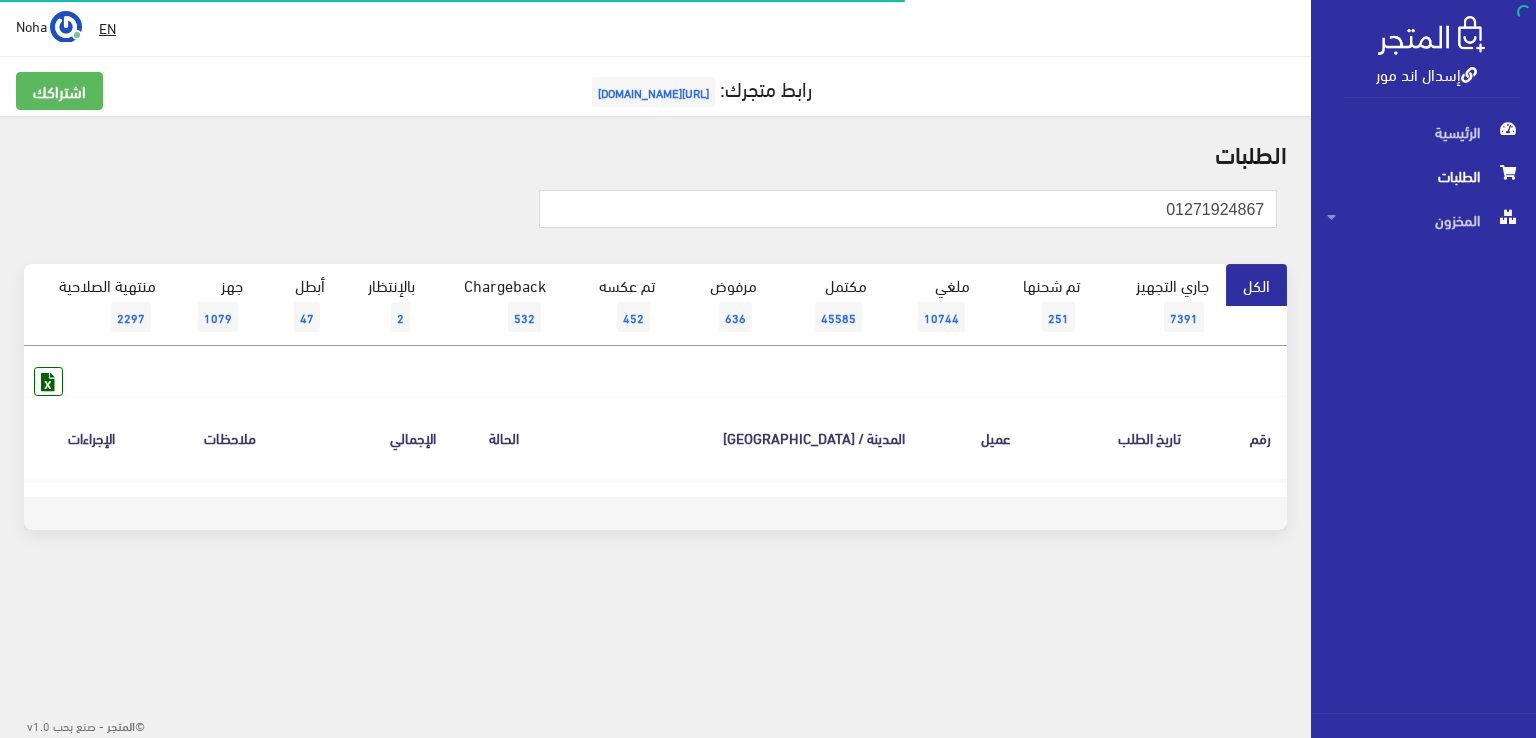 scroll, scrollTop: 0, scrollLeft: 0, axis: both 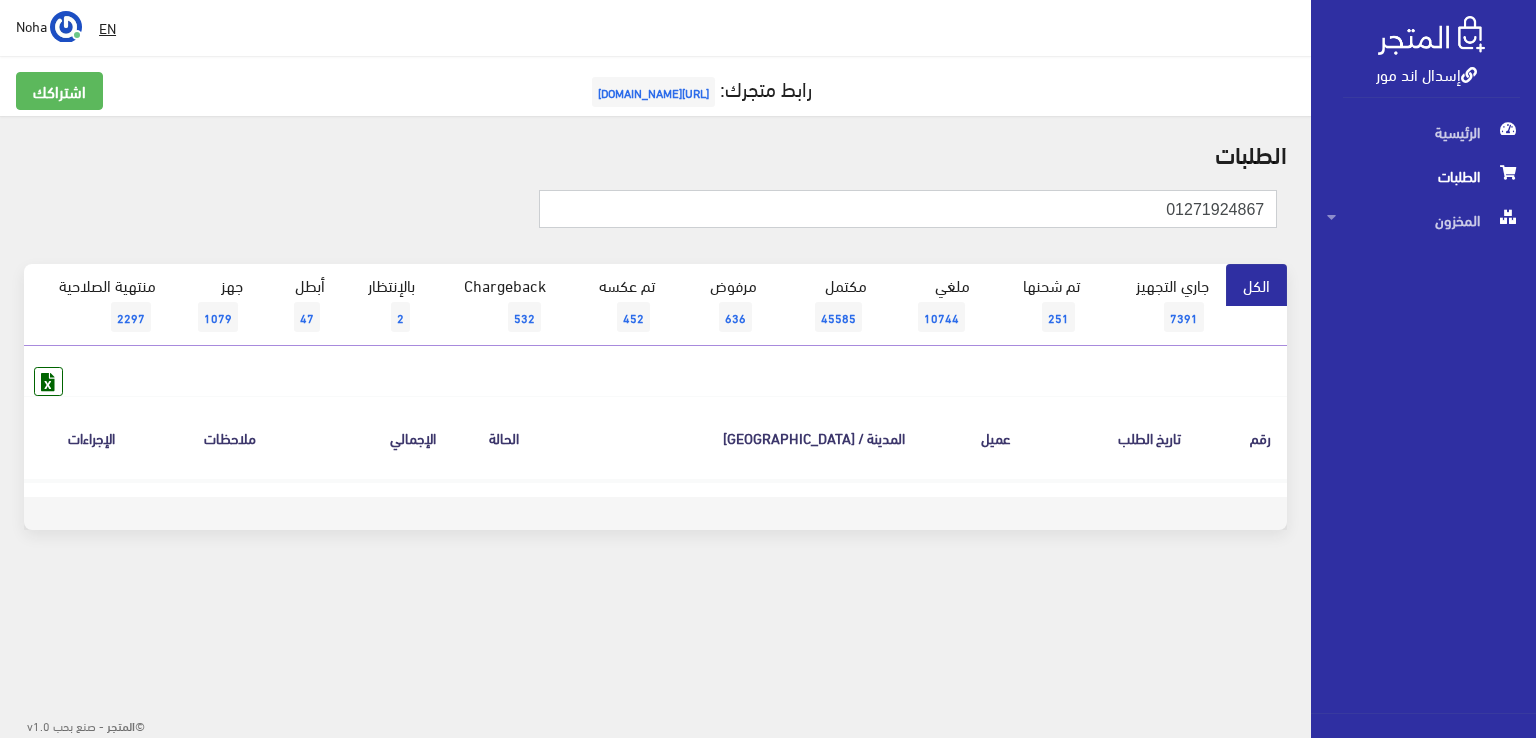 drag, startPoint x: 1131, startPoint y: 198, endPoint x: 1535, endPoint y: 261, distance: 408.88263 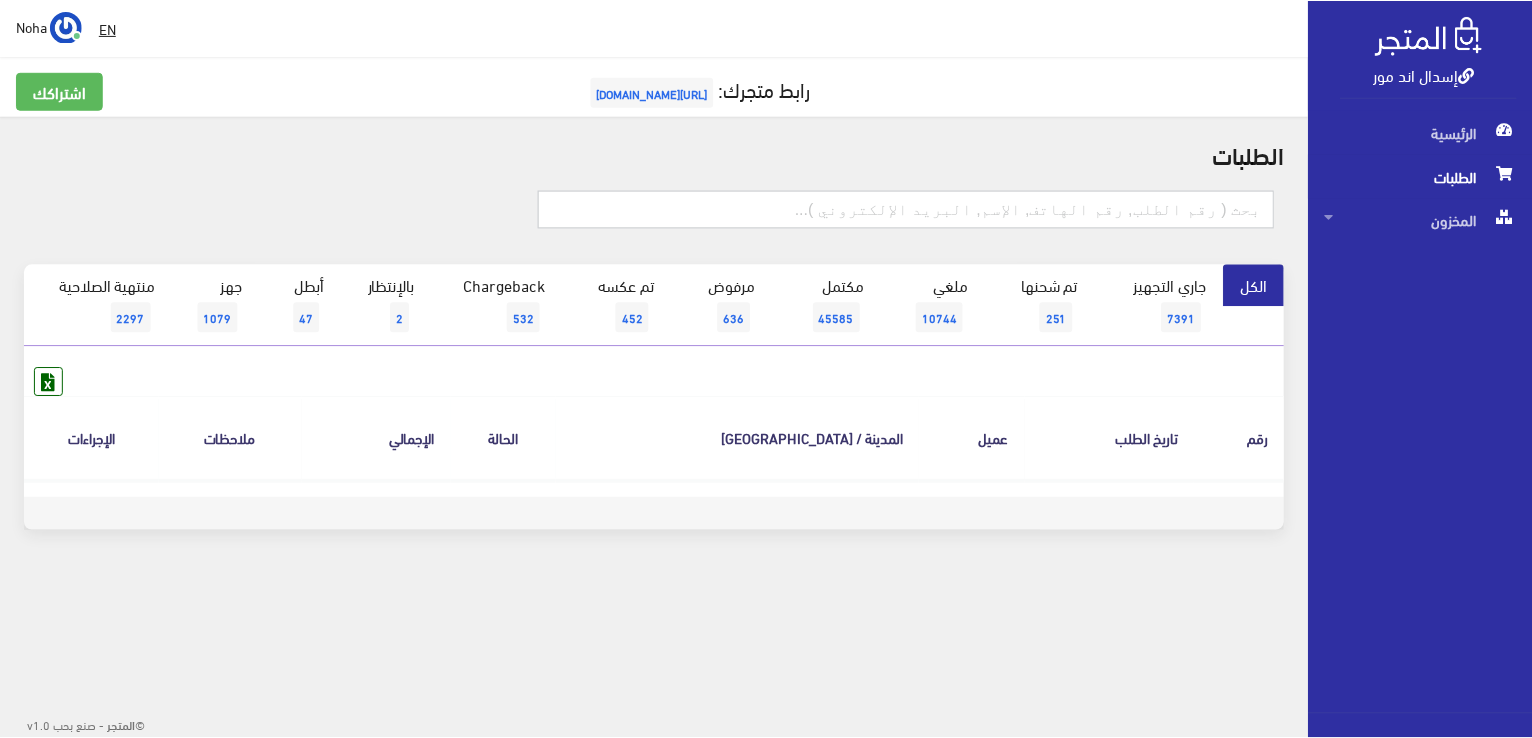 scroll, scrollTop: 0, scrollLeft: 0, axis: both 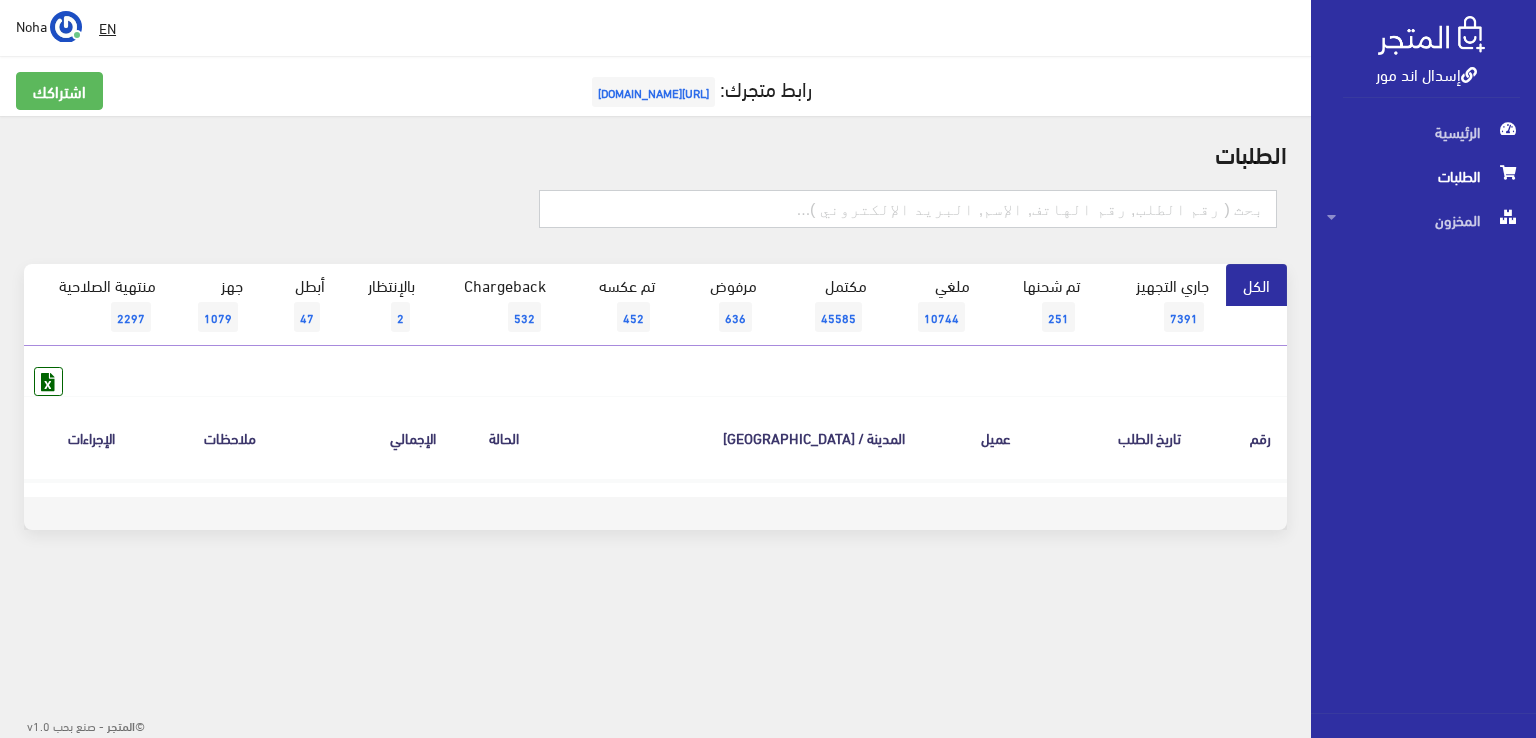 type 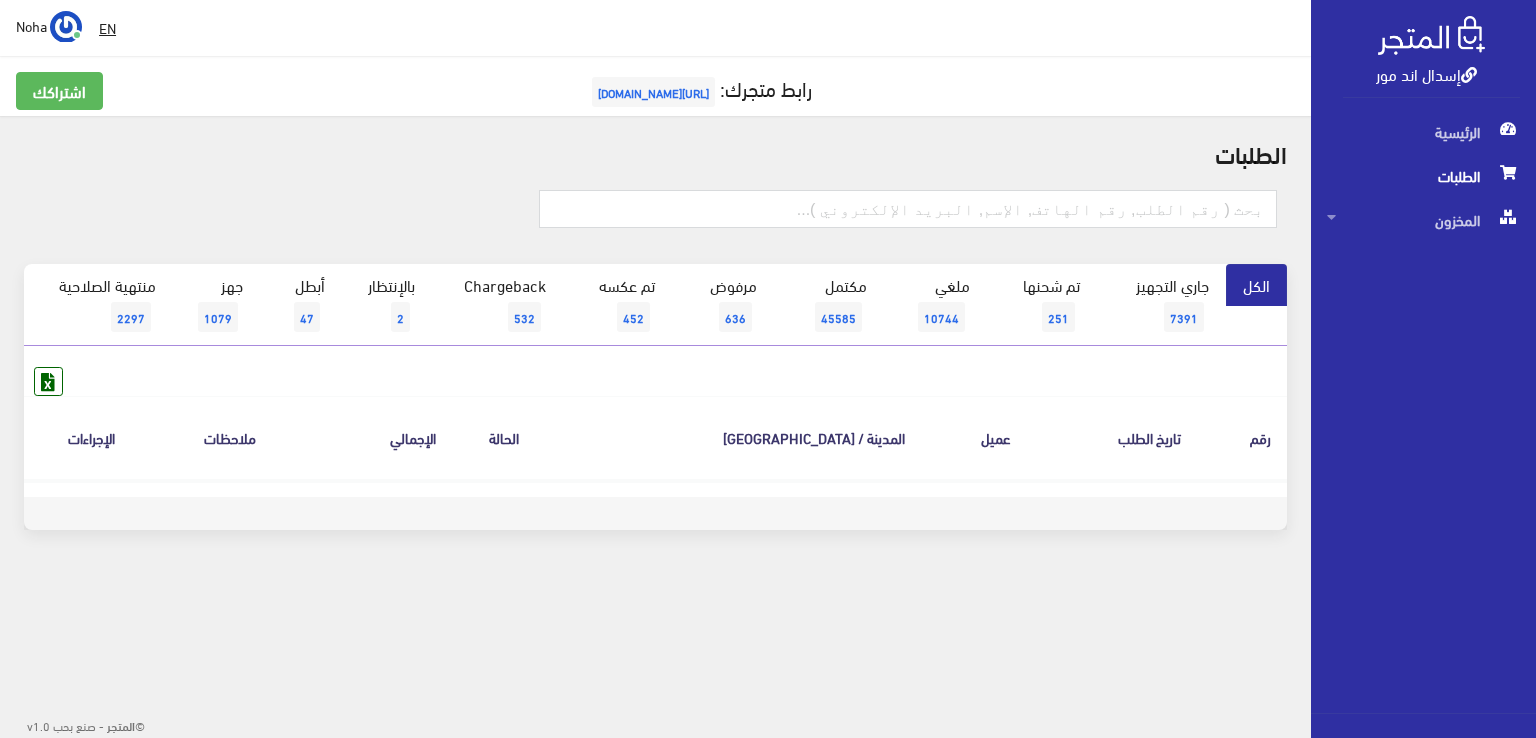 click on "الطلبات" at bounding box center [1423, 176] 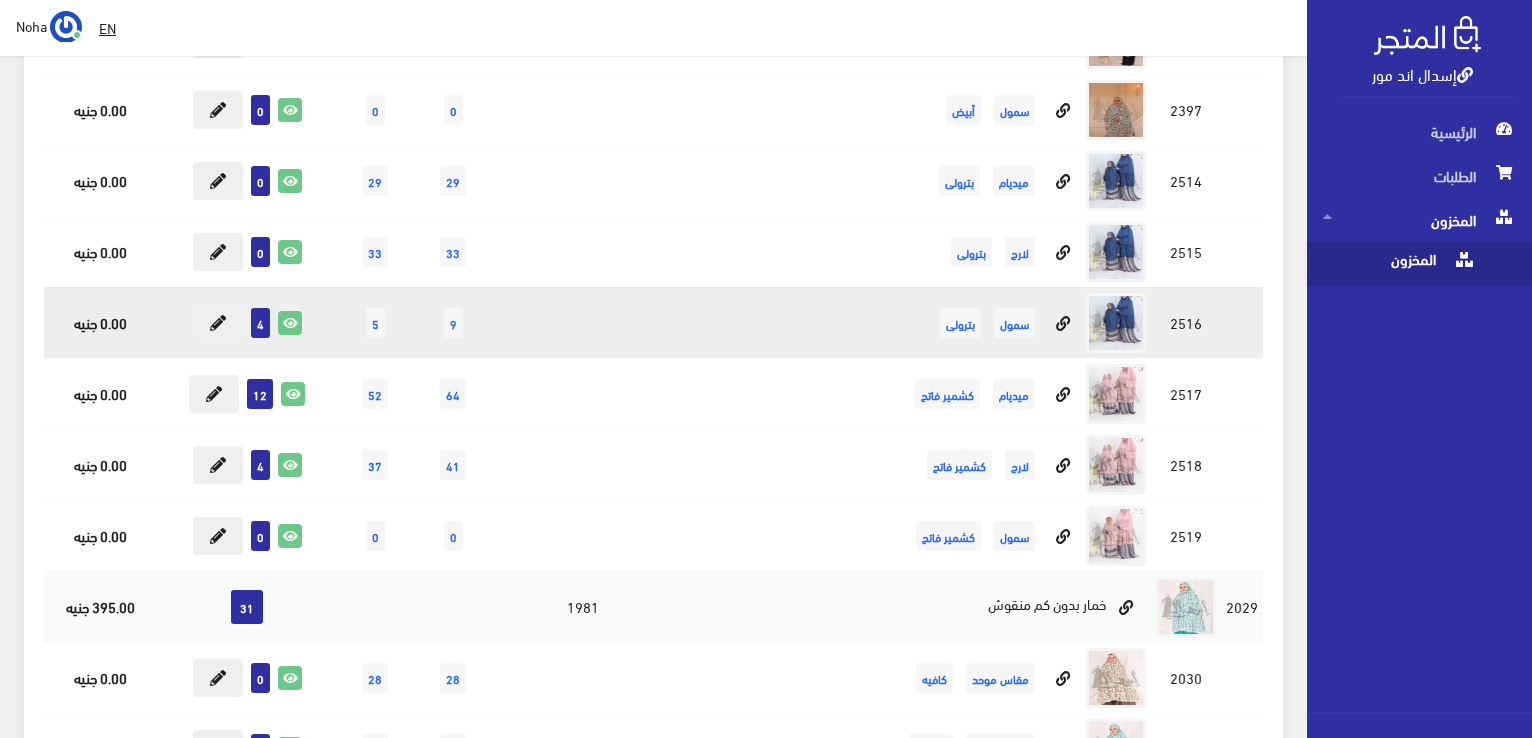 scroll, scrollTop: 13400, scrollLeft: 0, axis: vertical 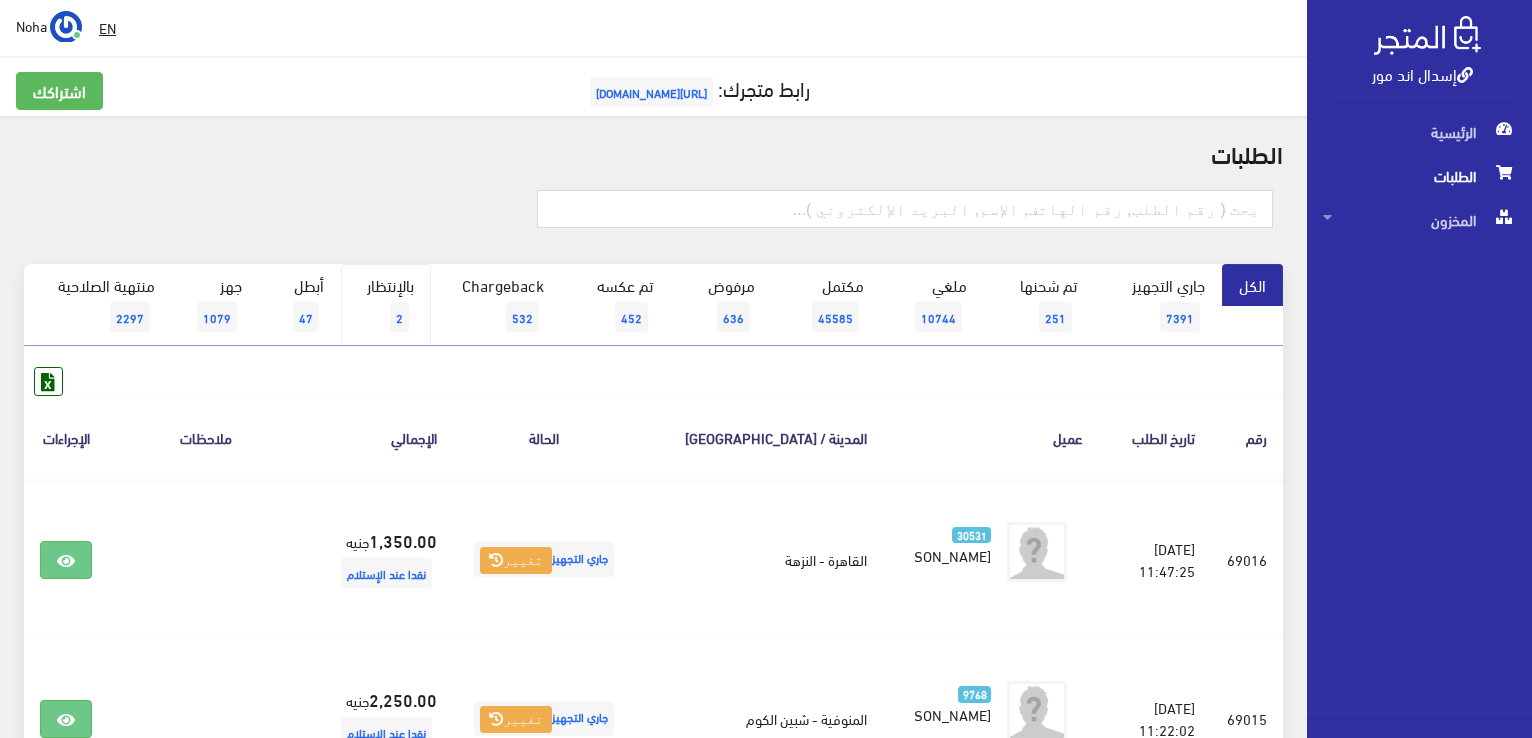 click on "بالإنتظار
2" at bounding box center [386, 305] 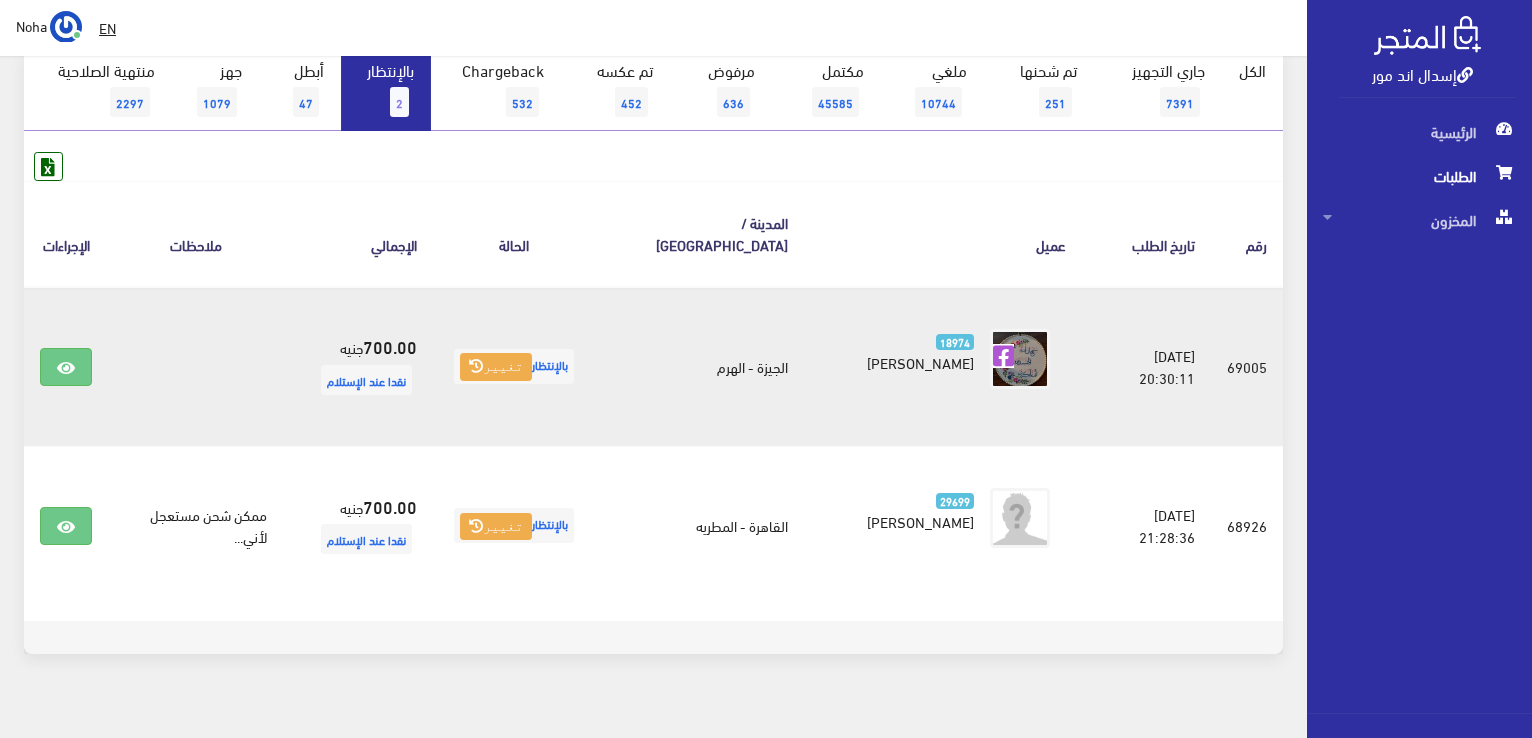 scroll, scrollTop: 219, scrollLeft: 0, axis: vertical 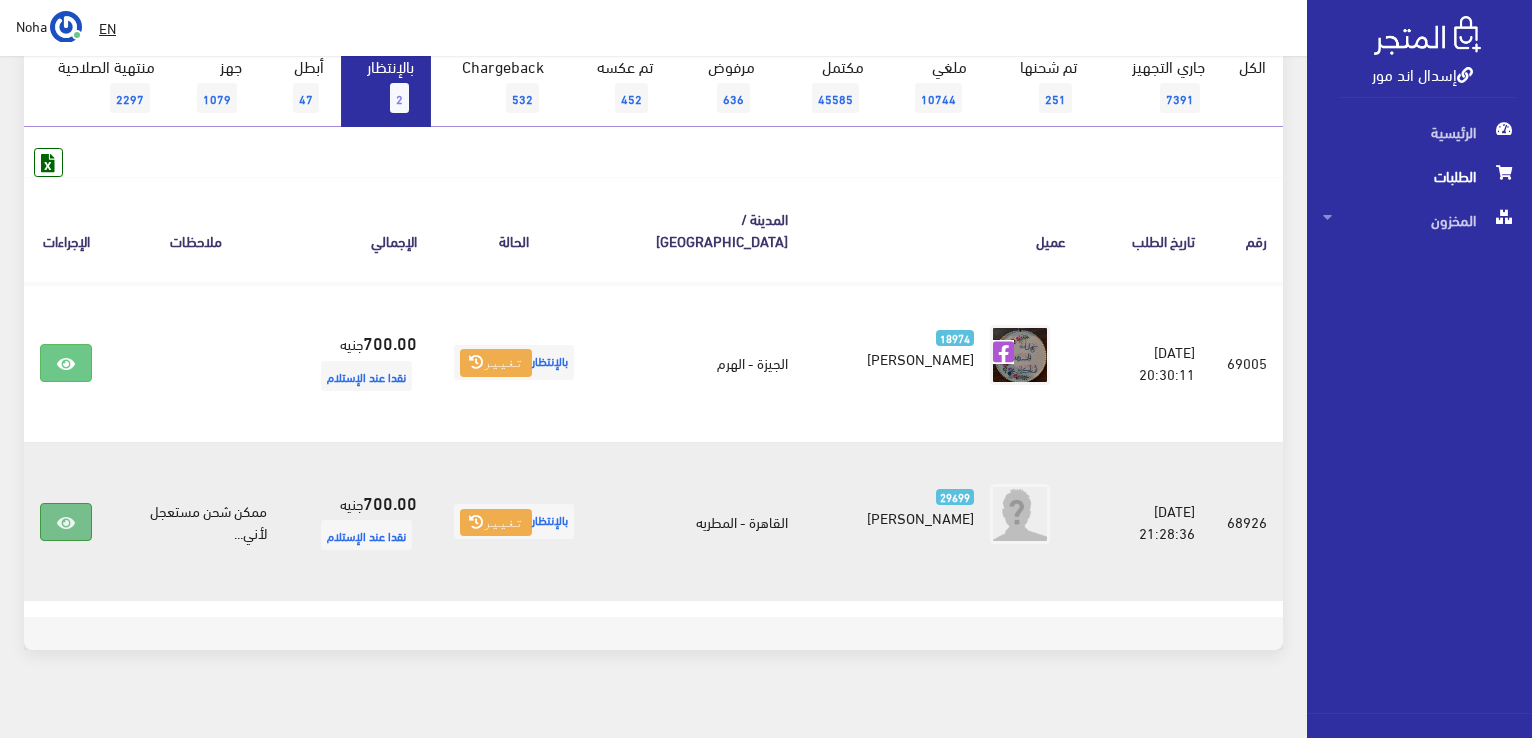 click at bounding box center [66, 523] 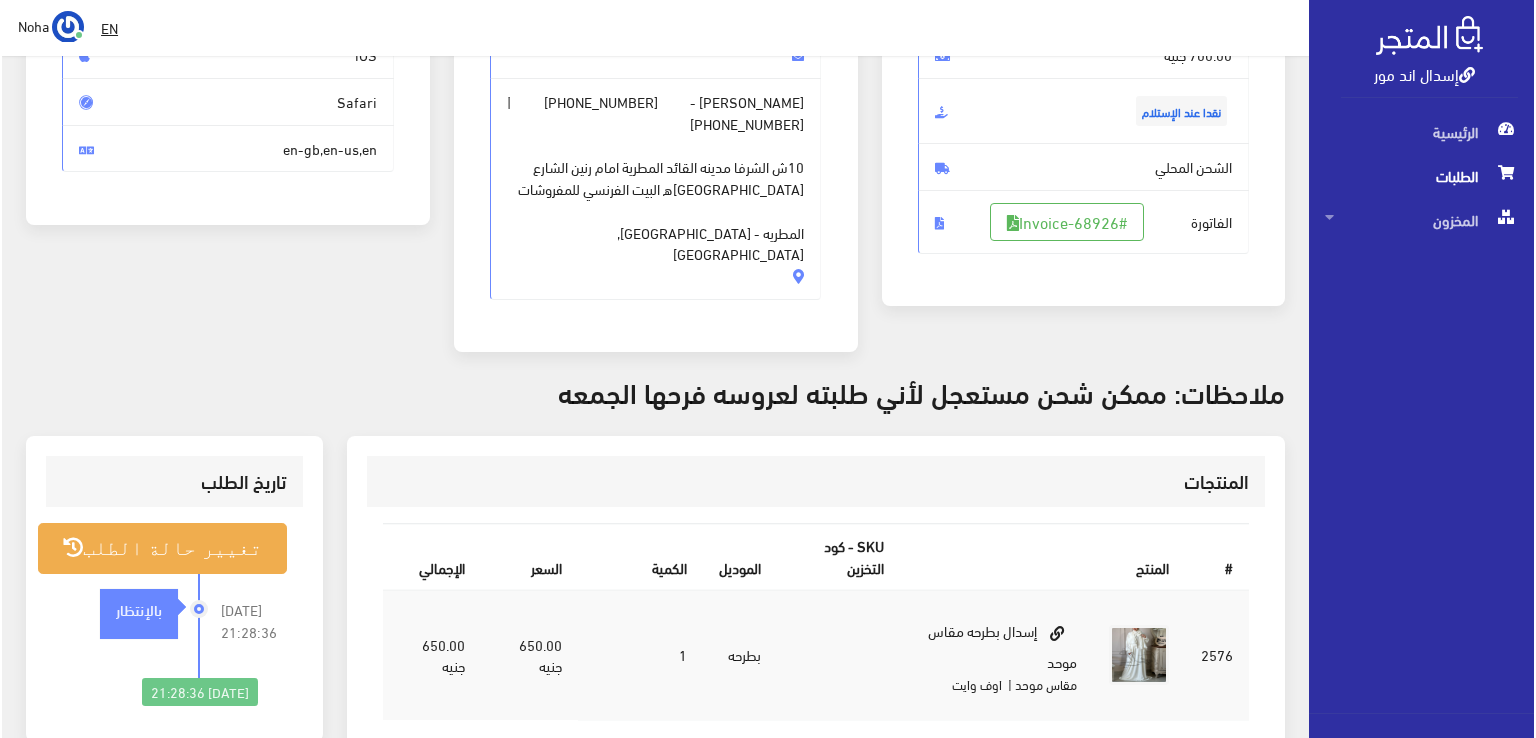 scroll, scrollTop: 300, scrollLeft: 0, axis: vertical 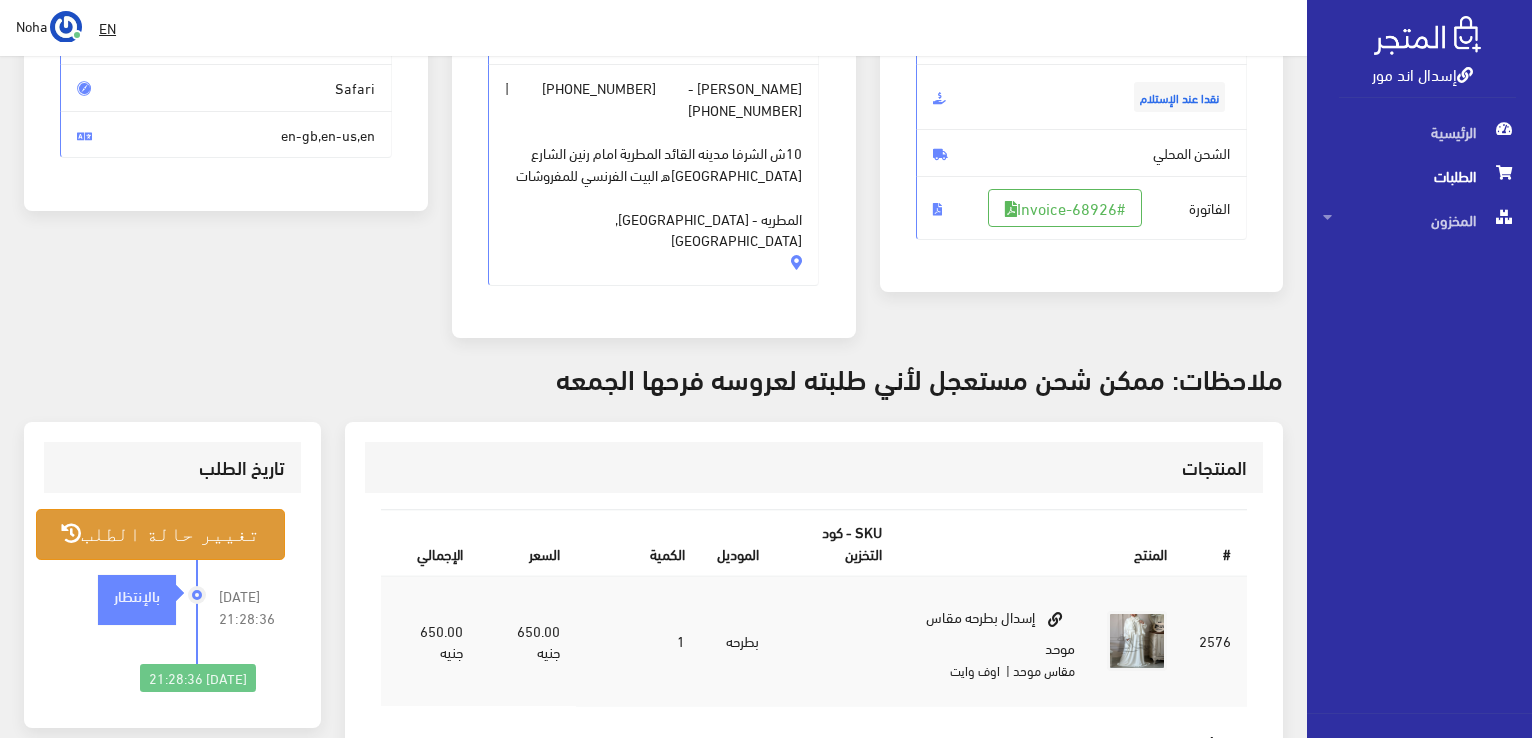 click on "تغيير حالة الطلب" at bounding box center (160, 534) 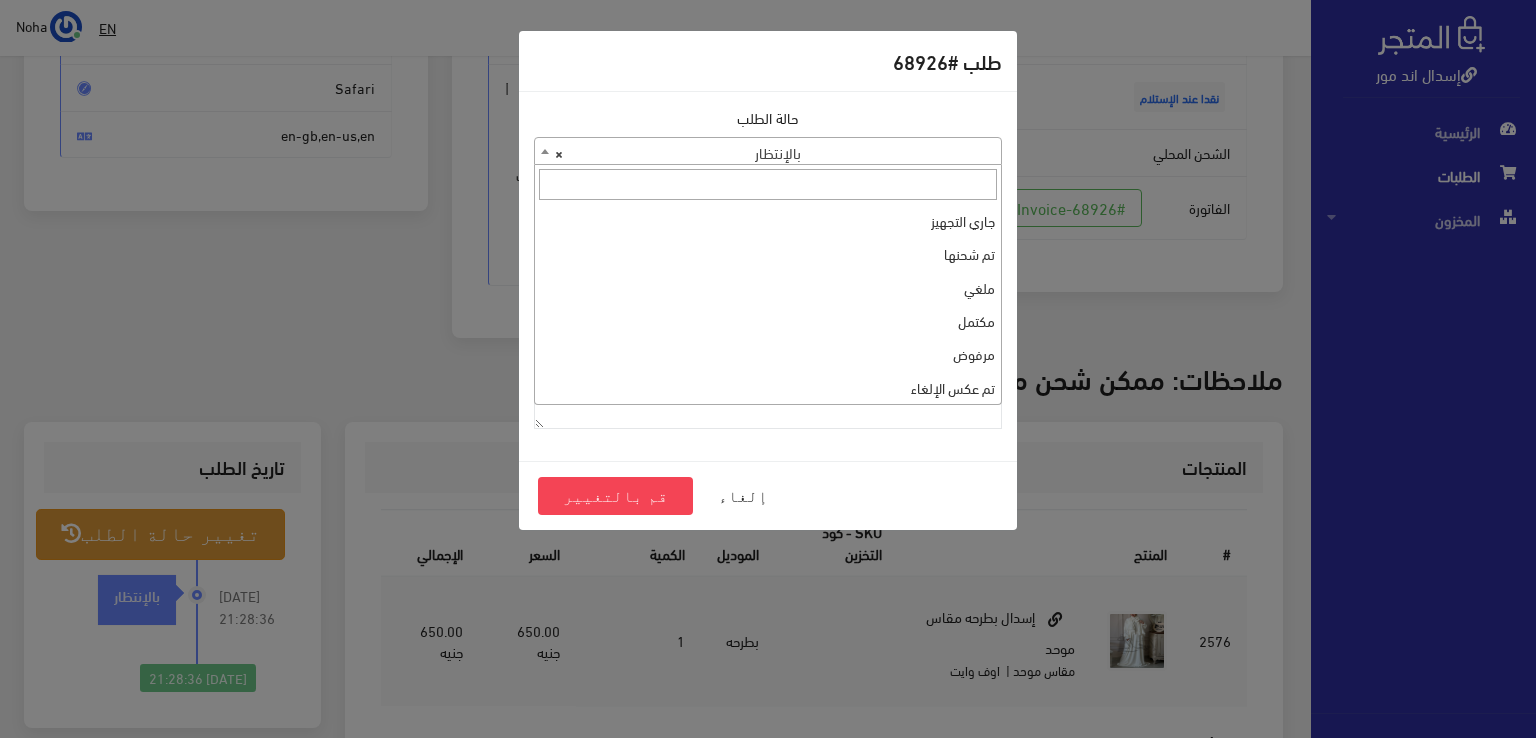 click on "× بالإنتظار" at bounding box center [768, 152] 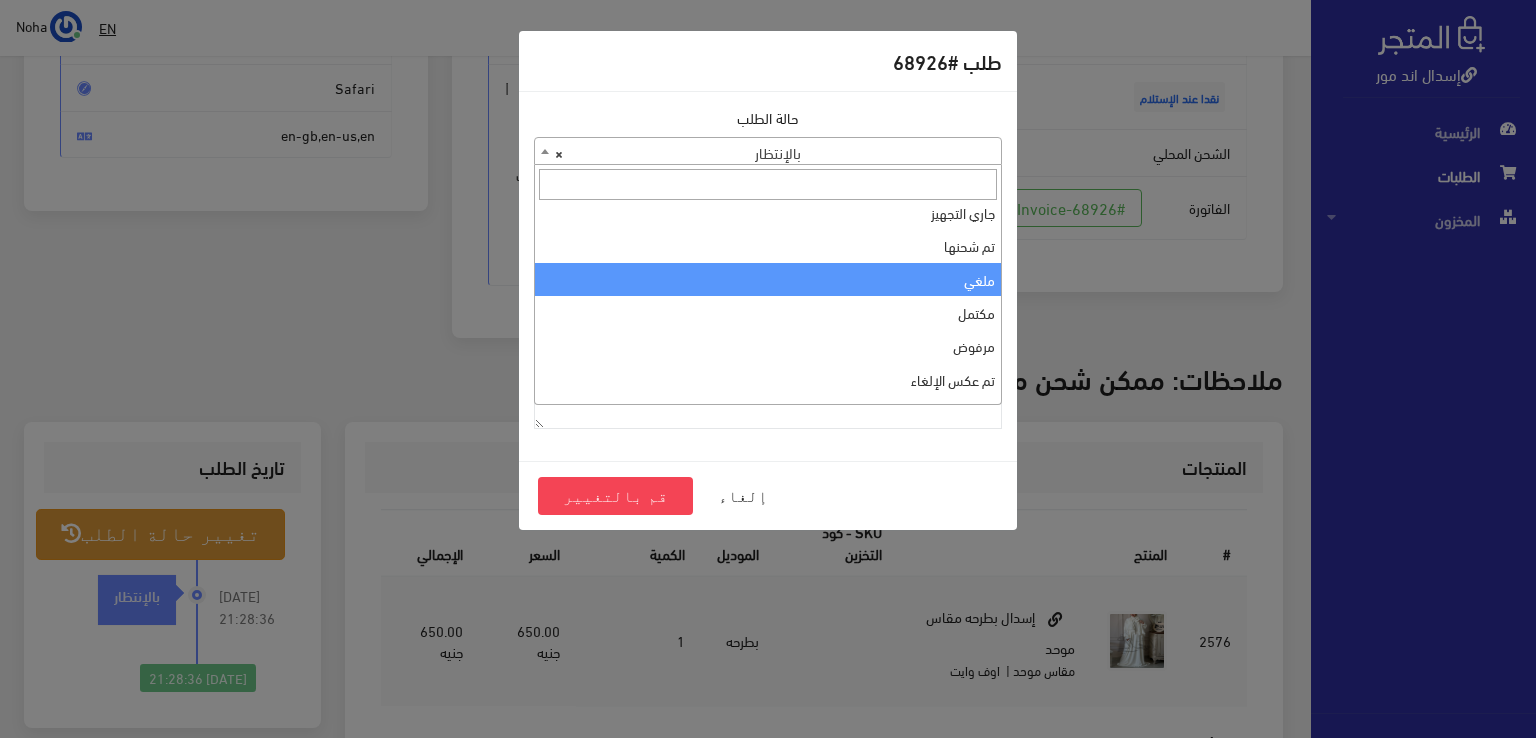 scroll, scrollTop: 0, scrollLeft: 0, axis: both 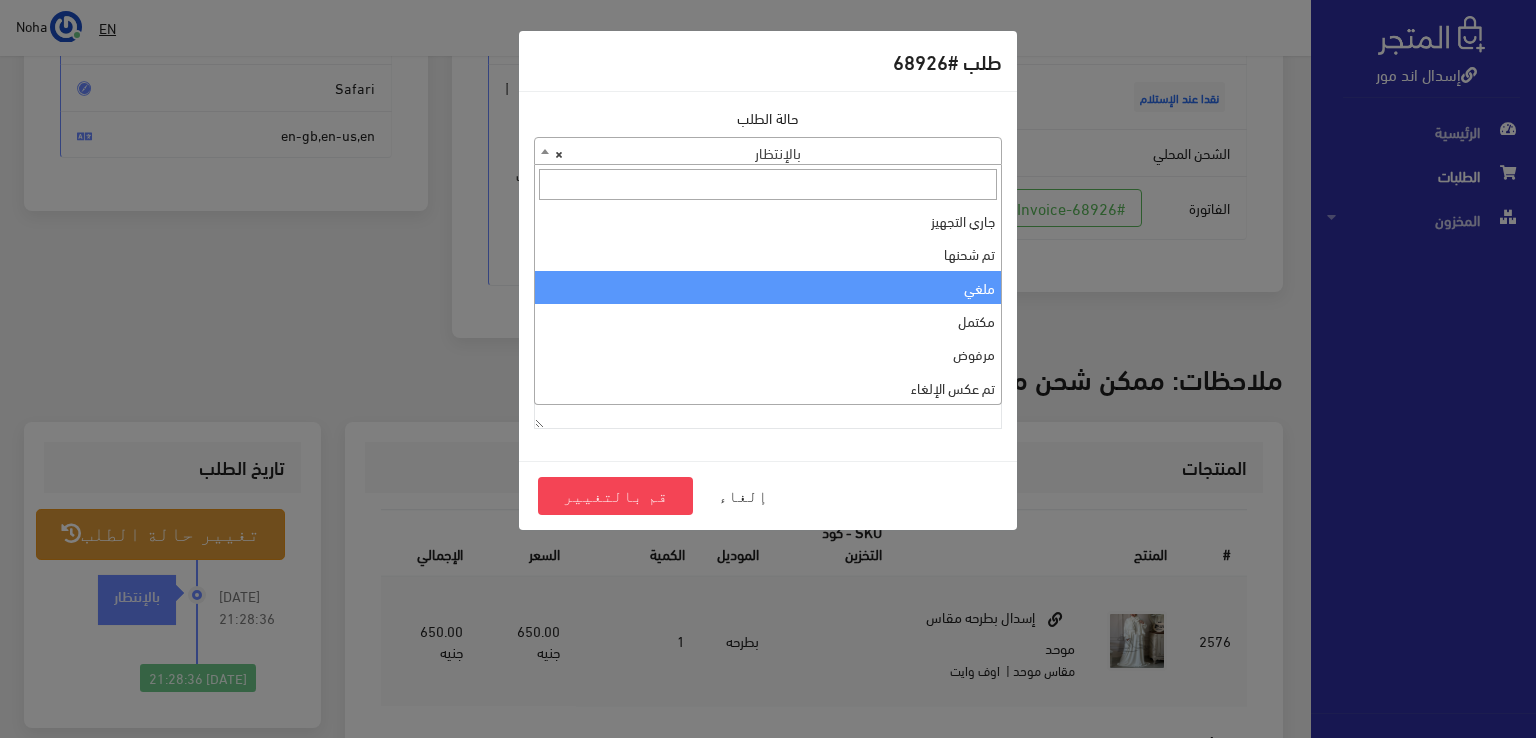 select on "3" 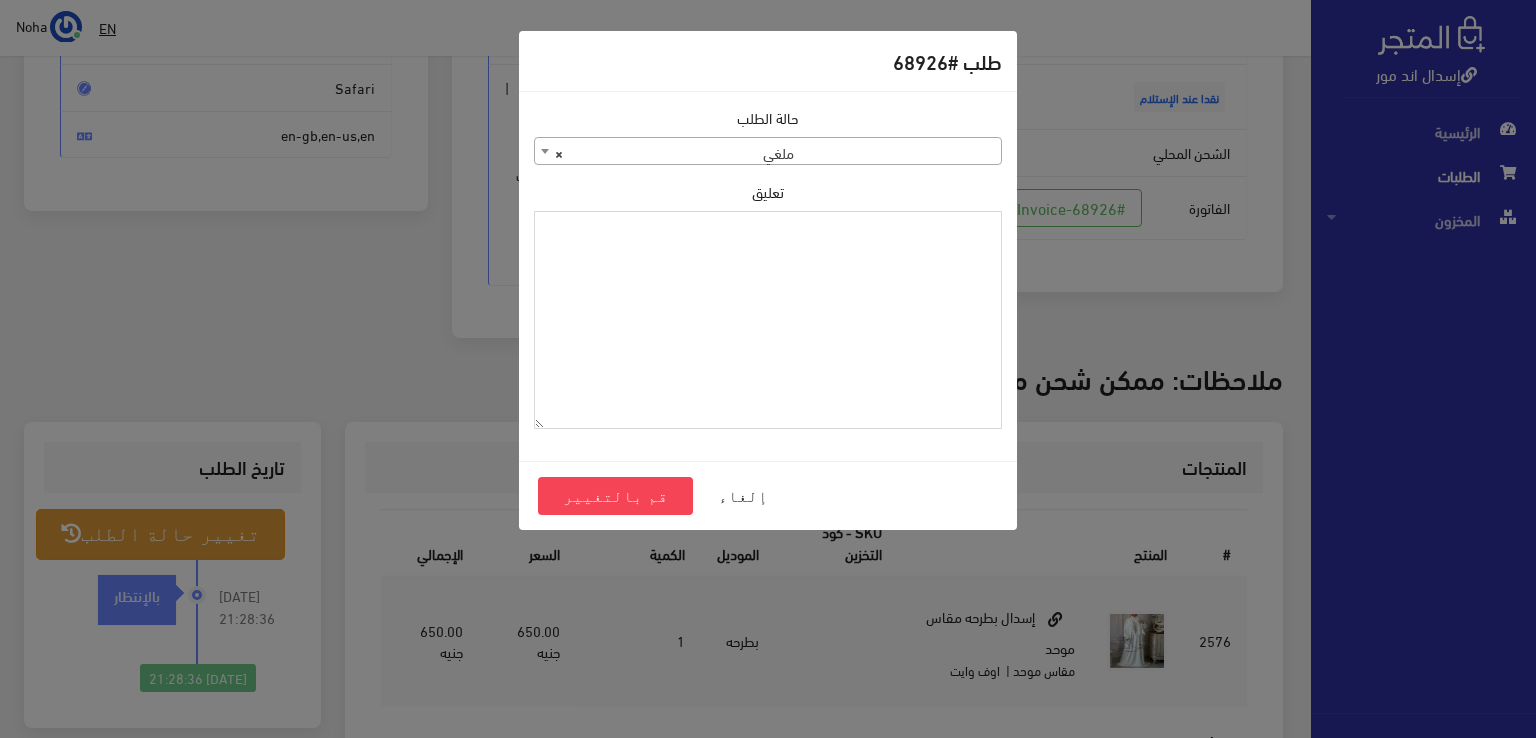 click on "تعليق" at bounding box center [768, 320] 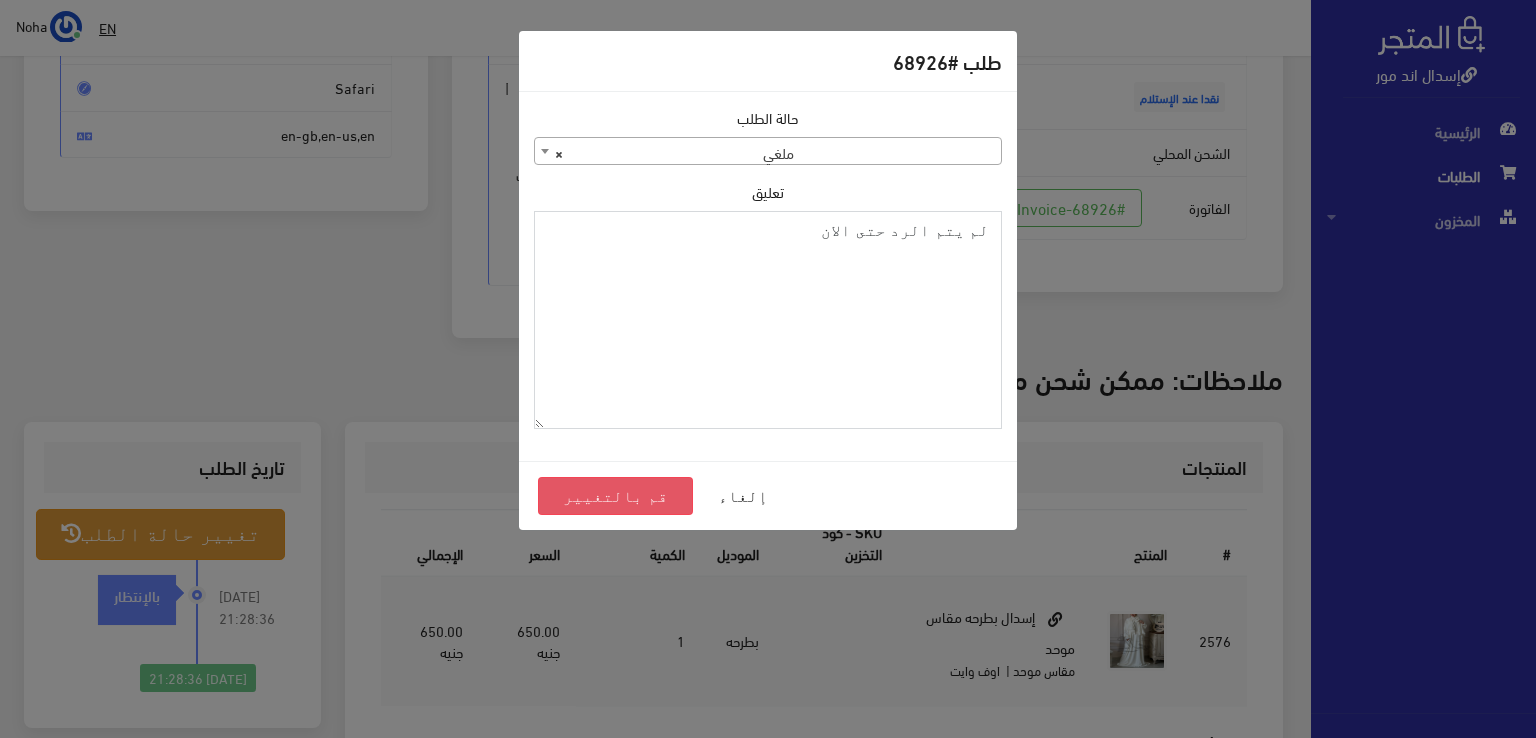 type on "لم يتم الرد حتى الان" 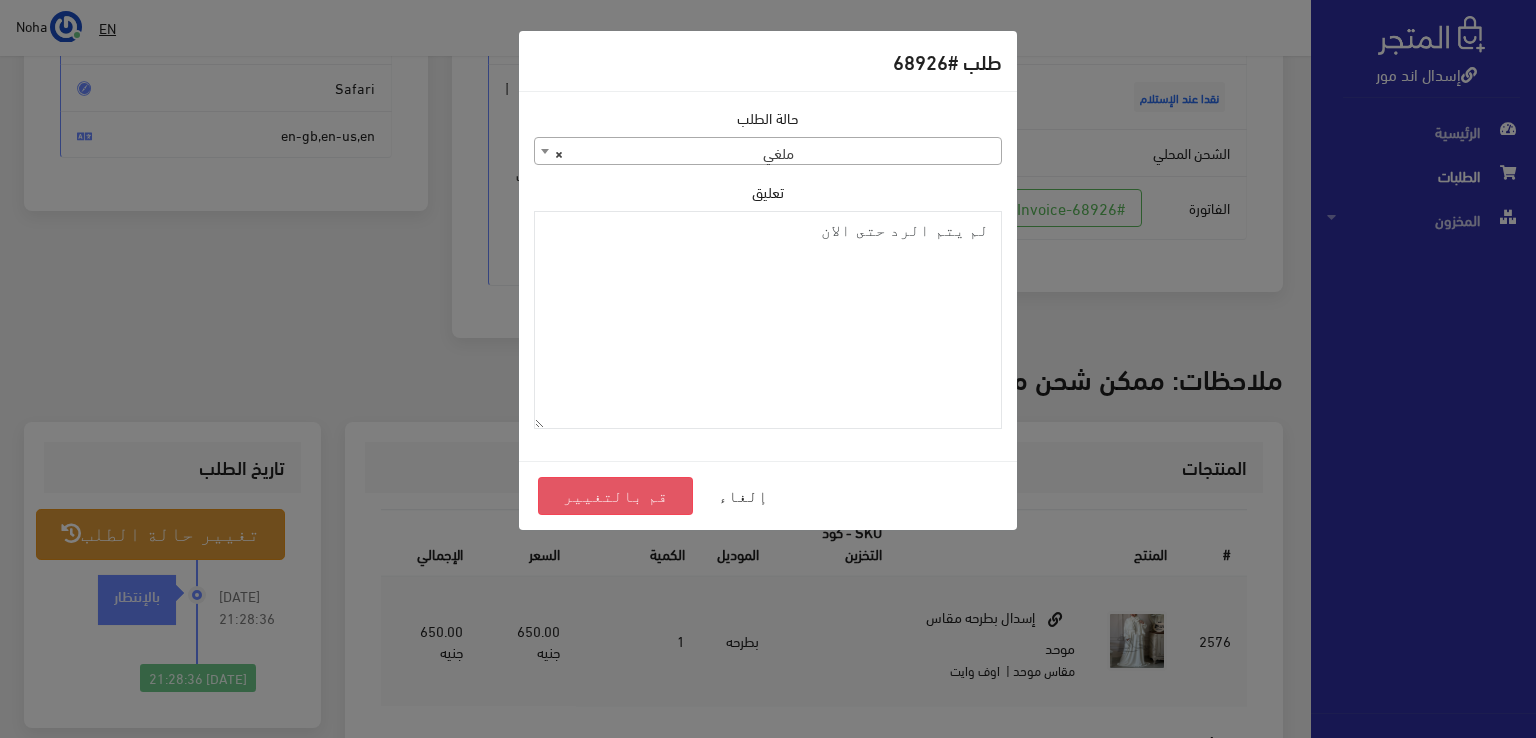 click on "قم بالتغيير" at bounding box center [615, 496] 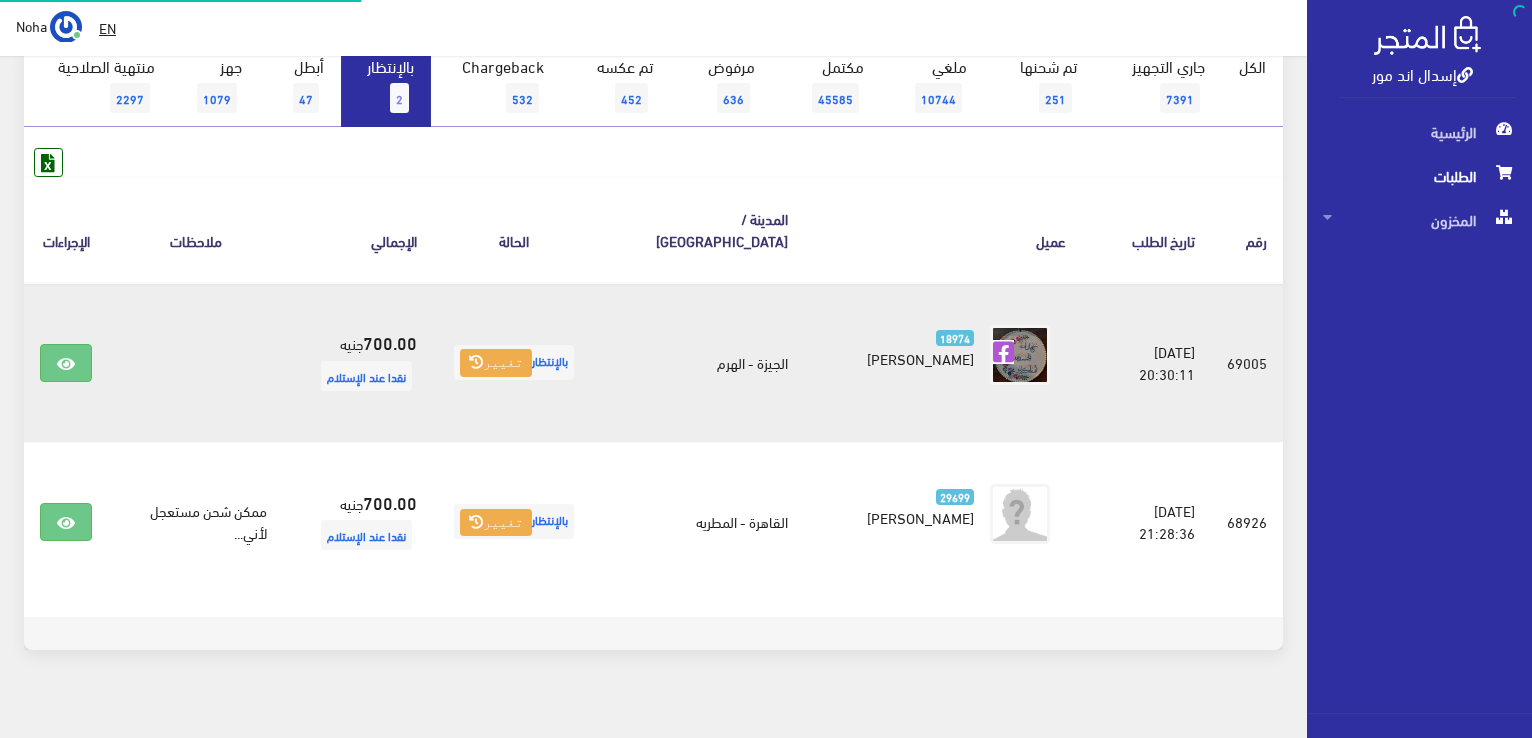 scroll, scrollTop: 219, scrollLeft: 0, axis: vertical 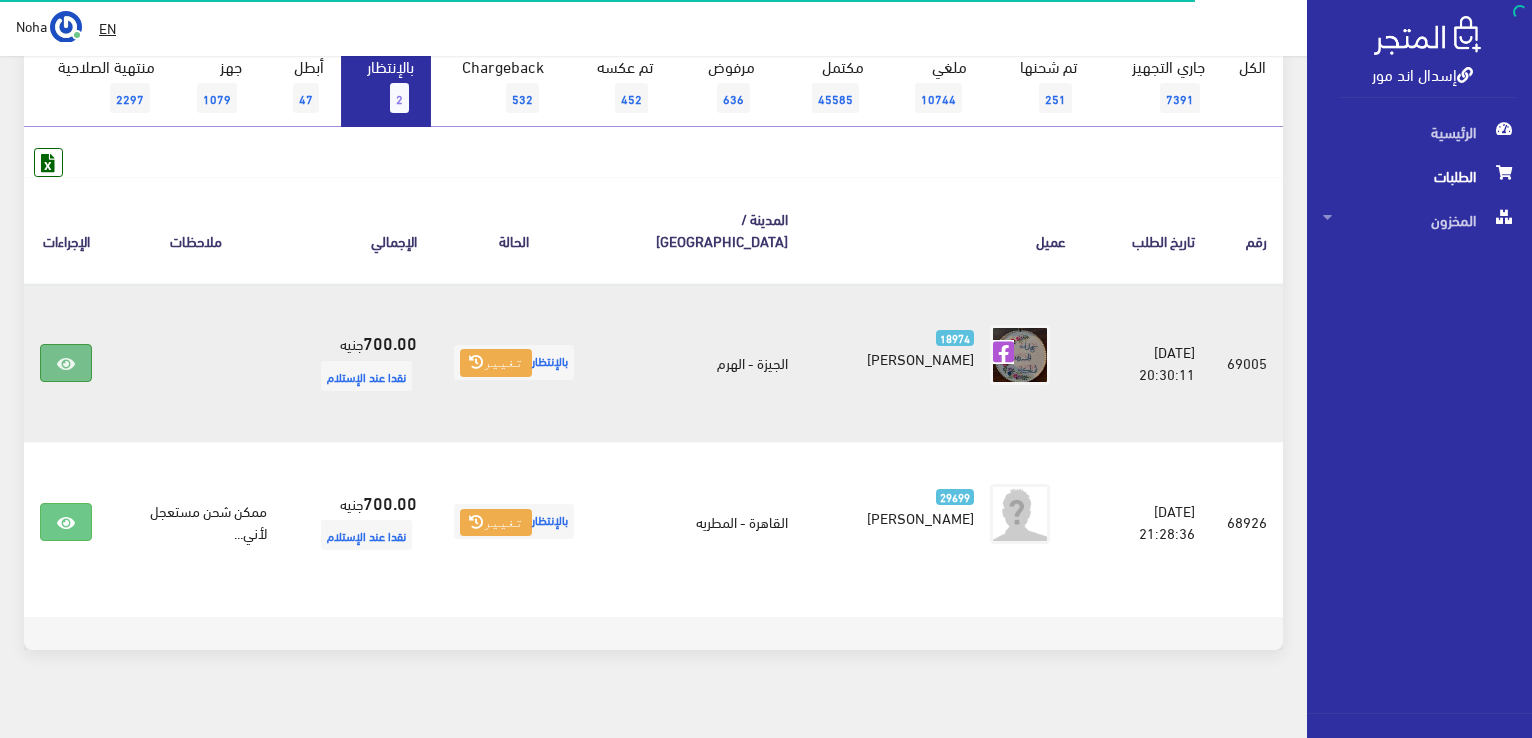 click at bounding box center (66, 363) 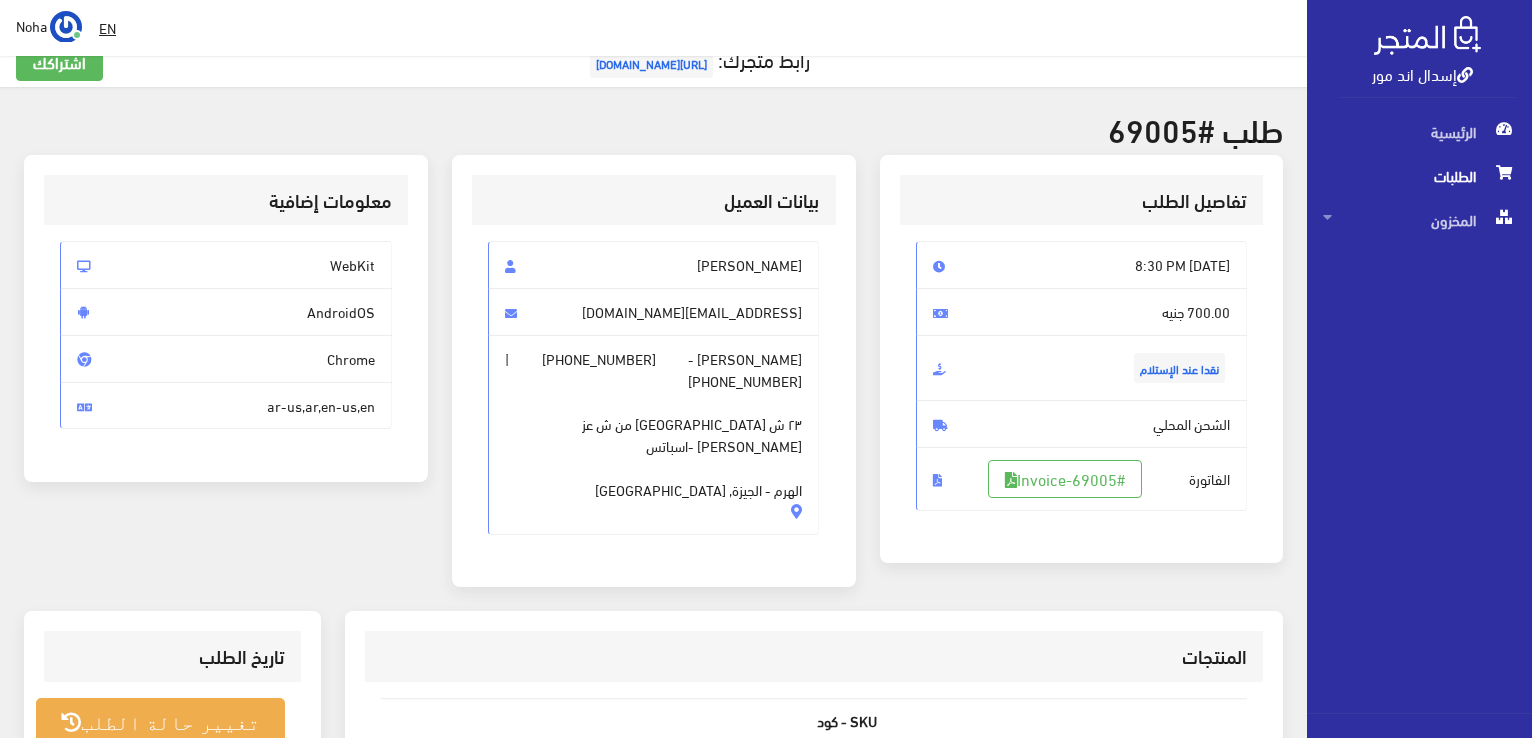 scroll, scrollTop: 0, scrollLeft: 0, axis: both 